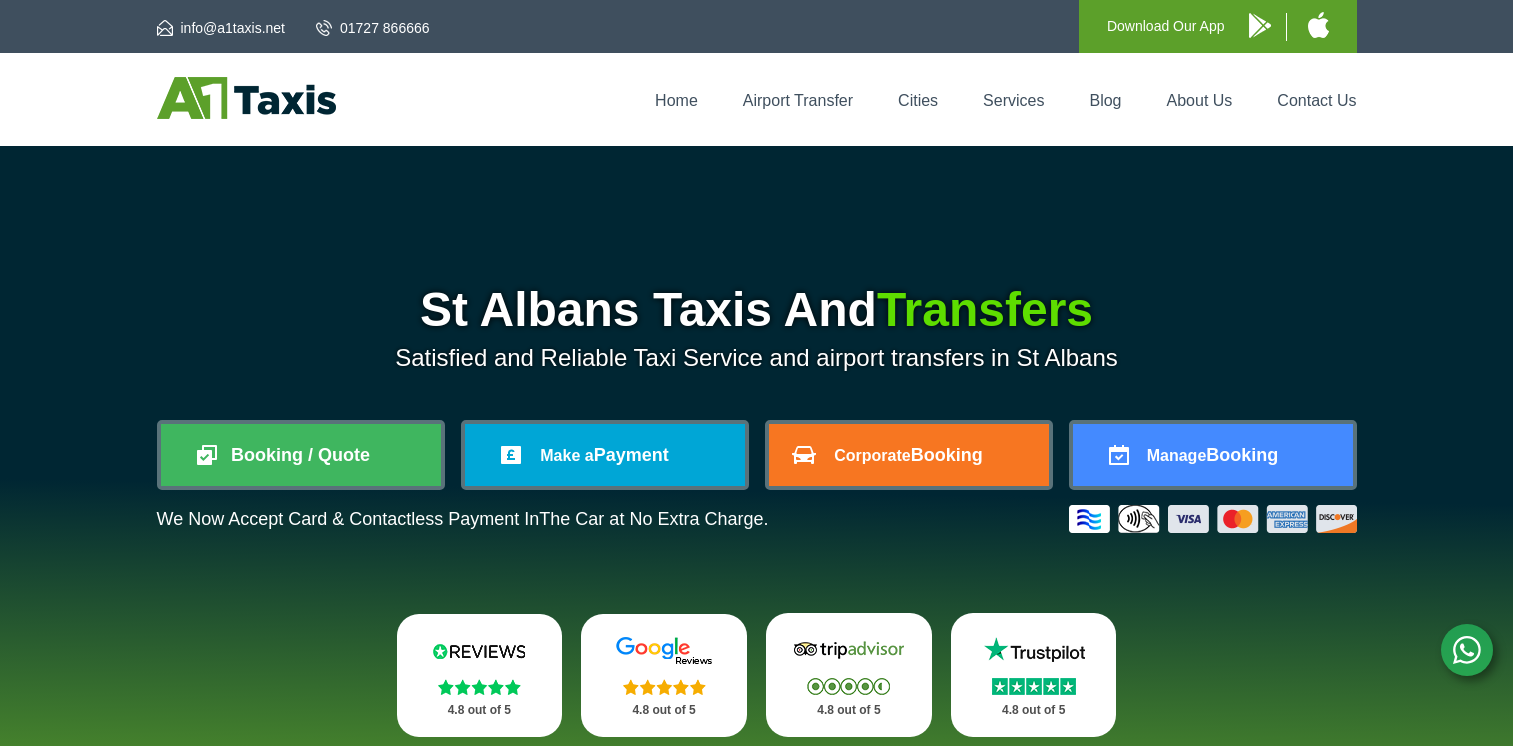 scroll, scrollTop: 0, scrollLeft: 0, axis: both 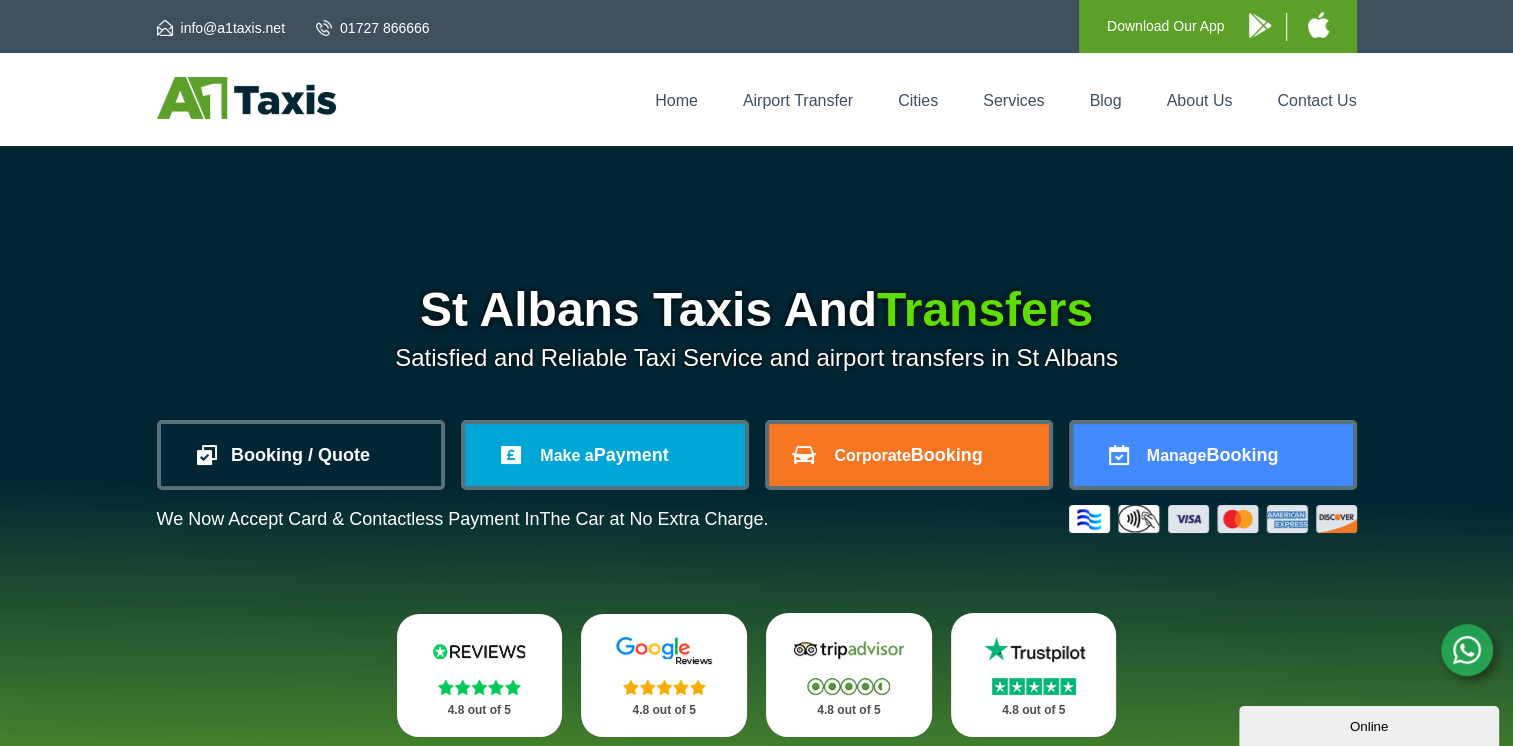click on "Booking / Quote" at bounding box center [301, 455] 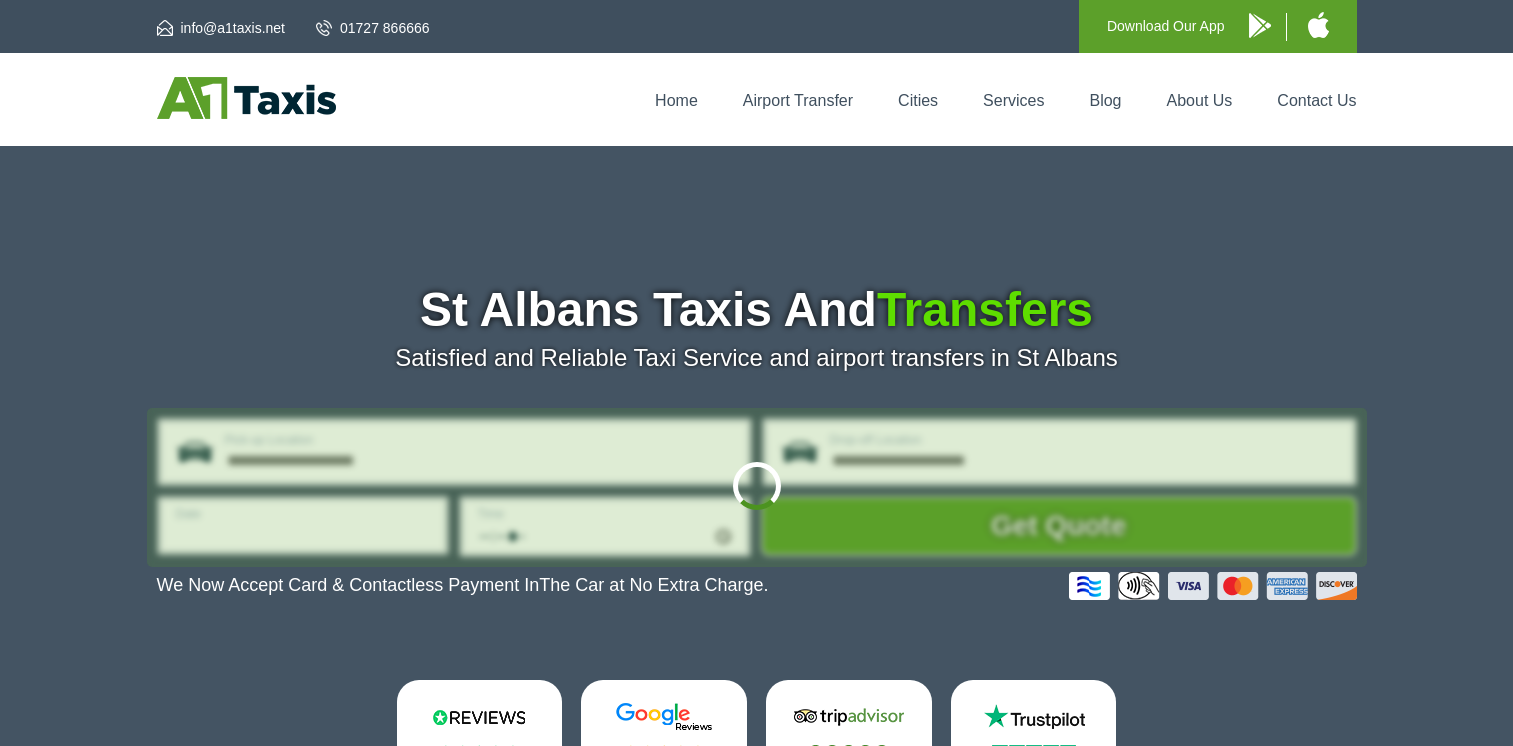 scroll, scrollTop: 0, scrollLeft: 0, axis: both 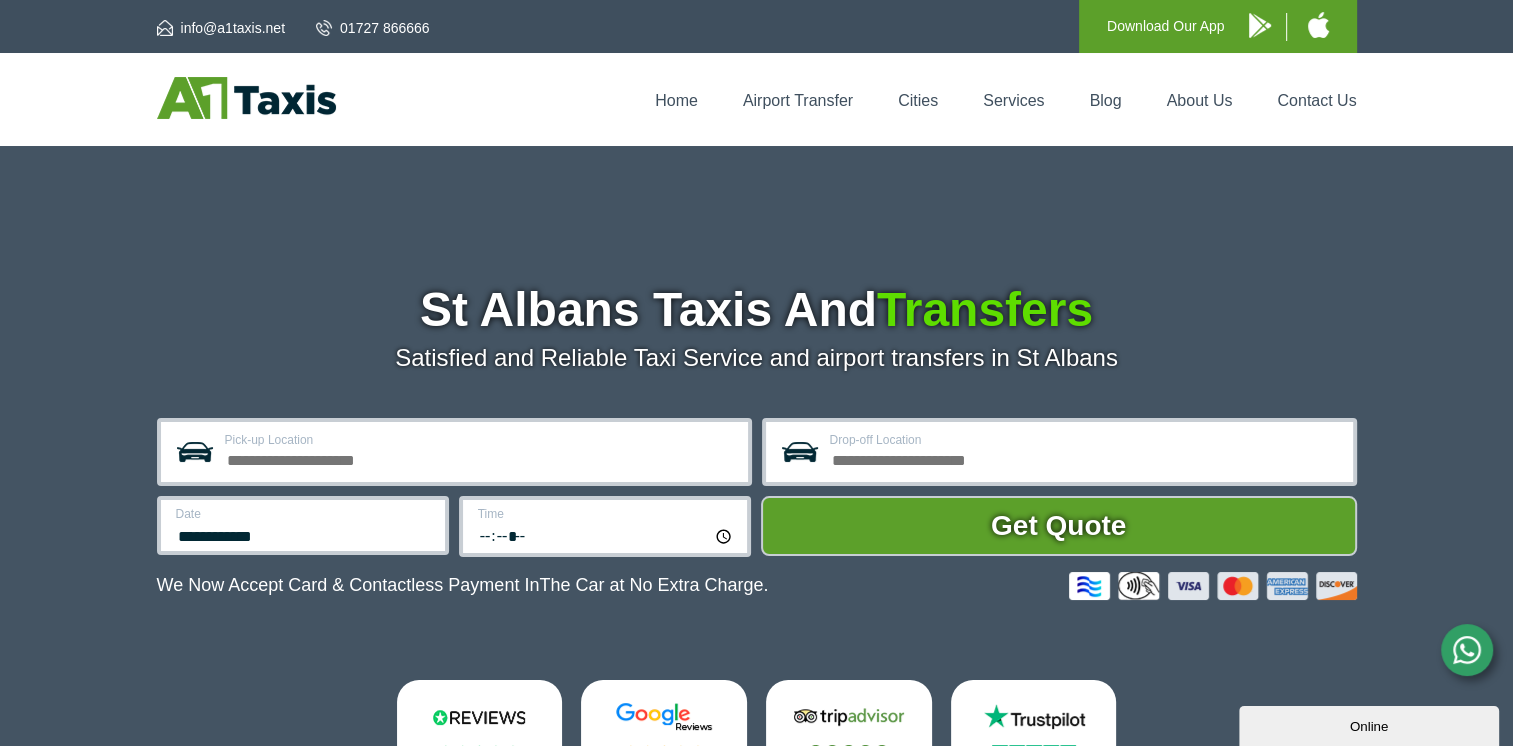 click on "Pick-up Location" at bounding box center (480, 458) 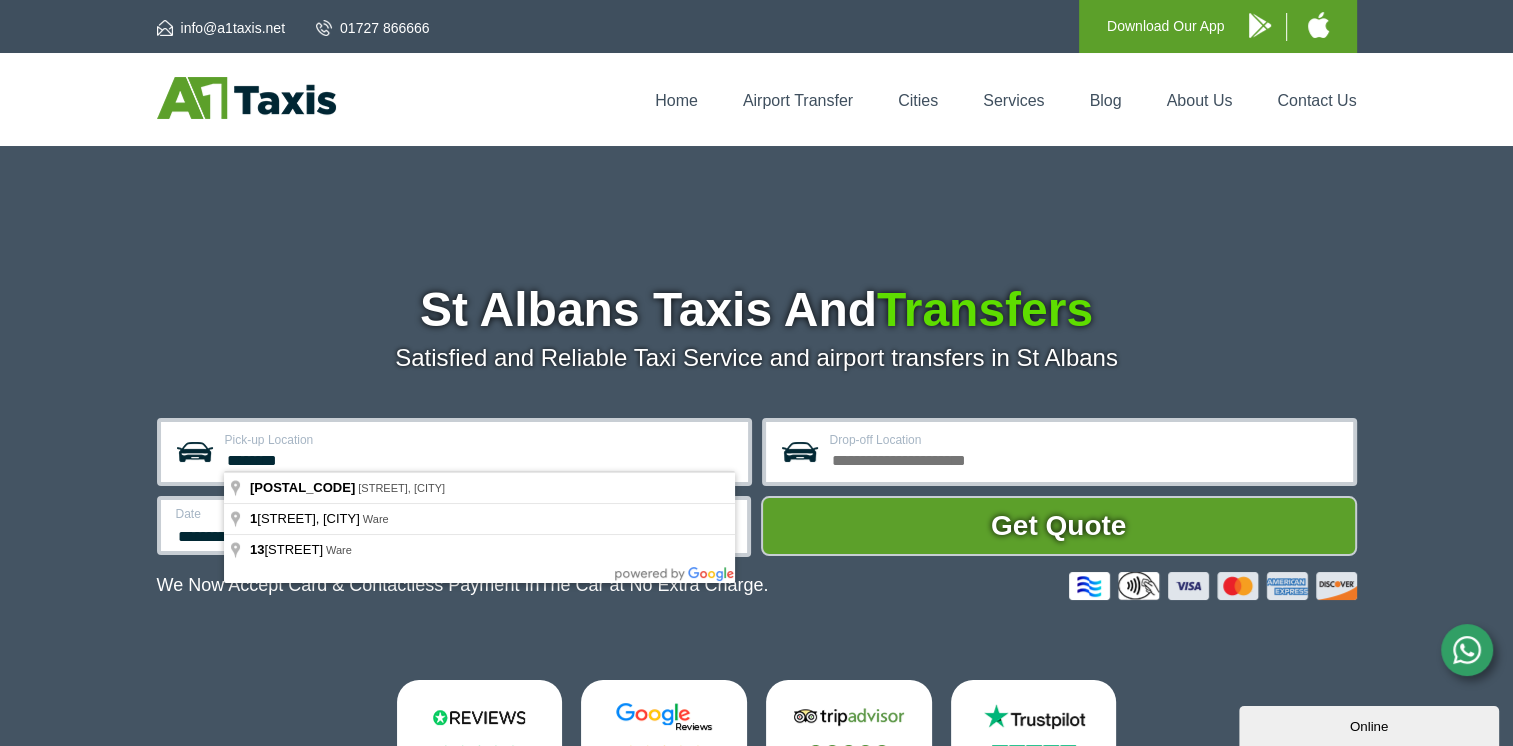 type on "********" 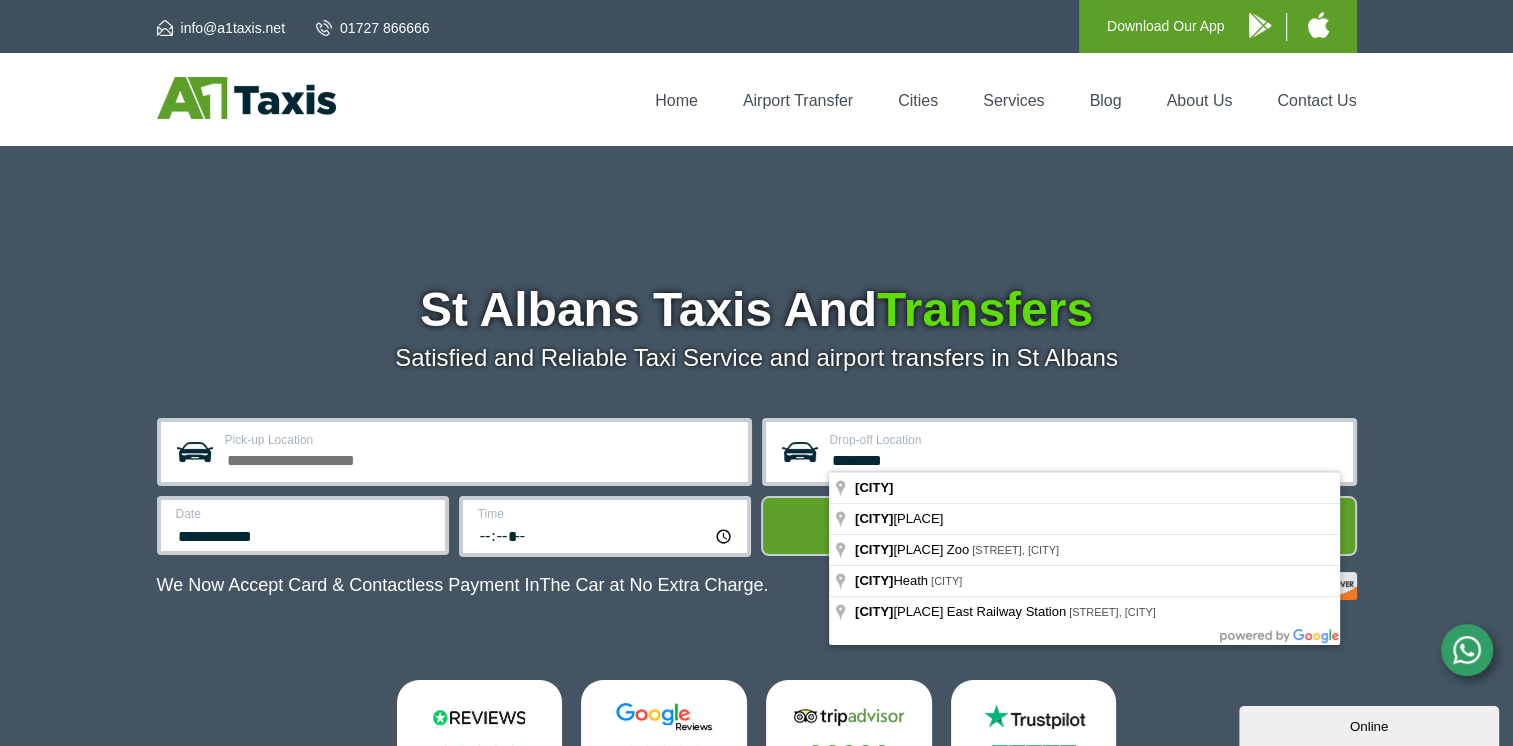 type on "********" 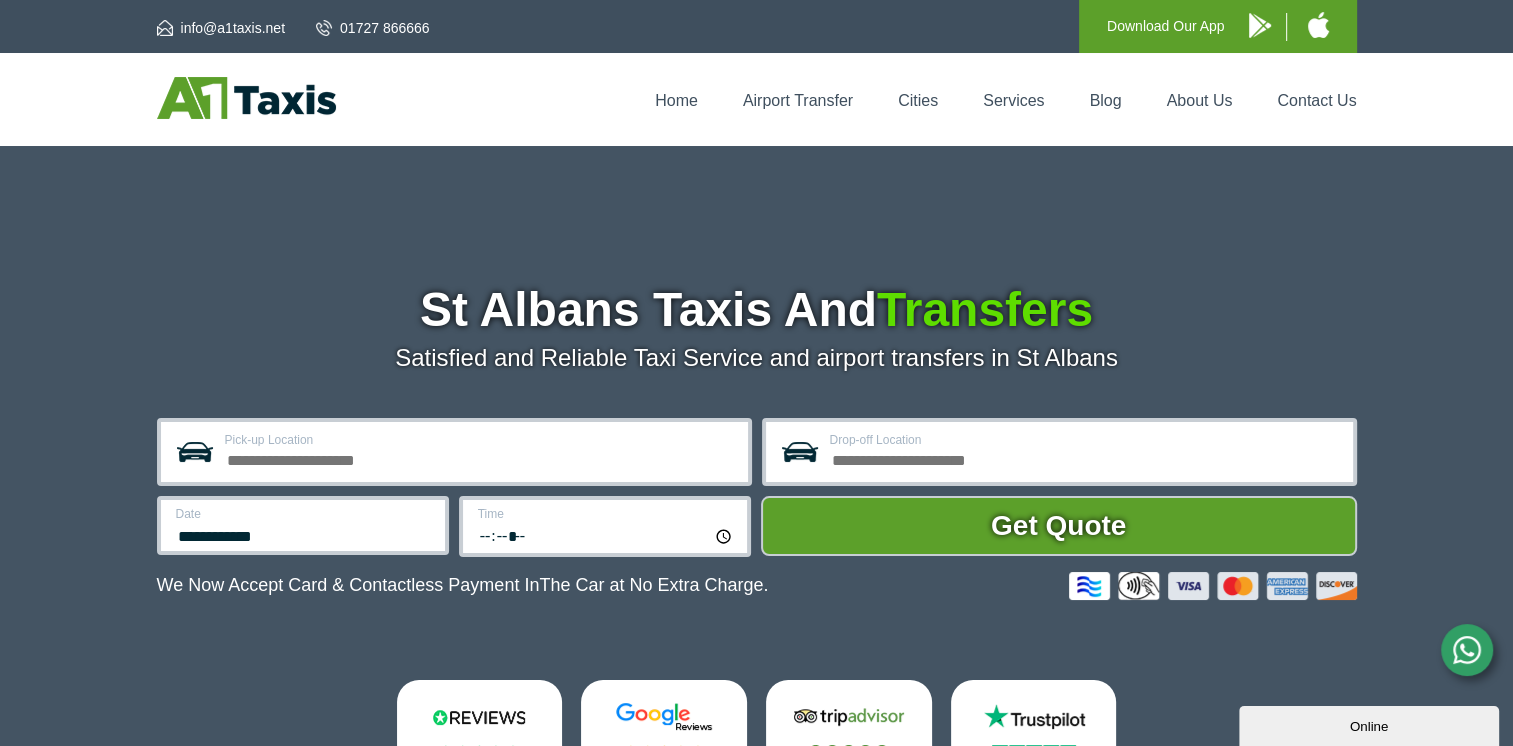 click on "Pick-up Location" at bounding box center (480, 458) 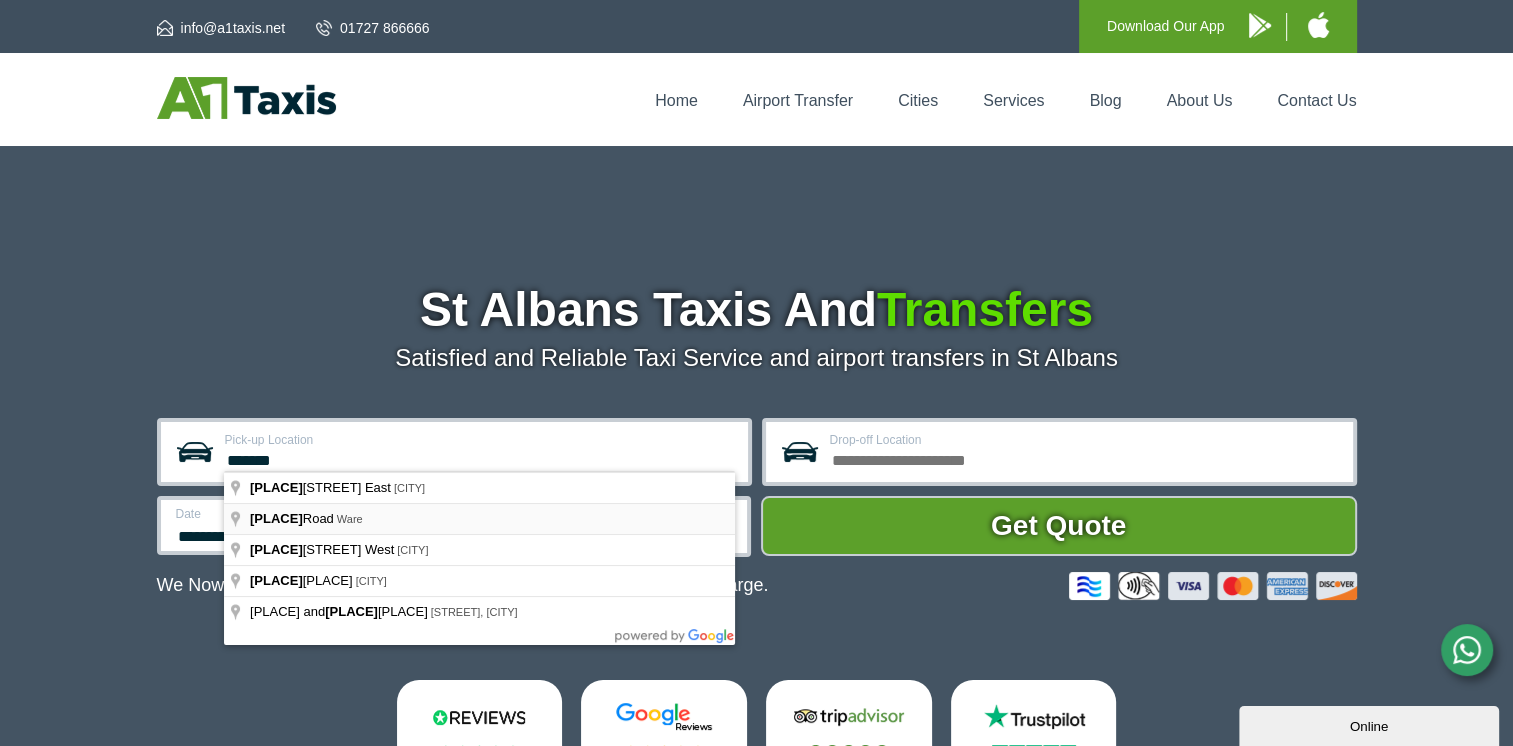 type on "******" 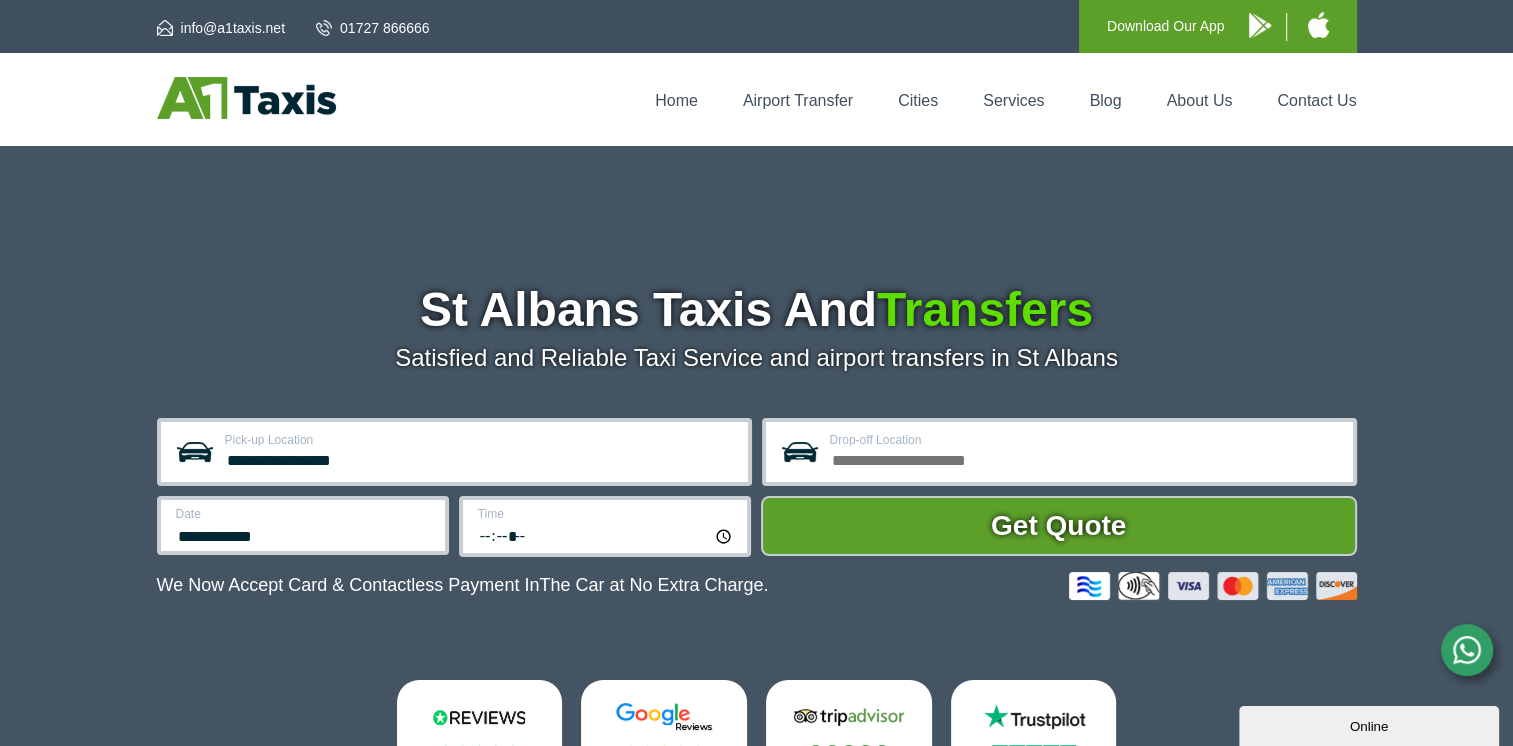 click on "Drop-off Location" at bounding box center (1085, 458) 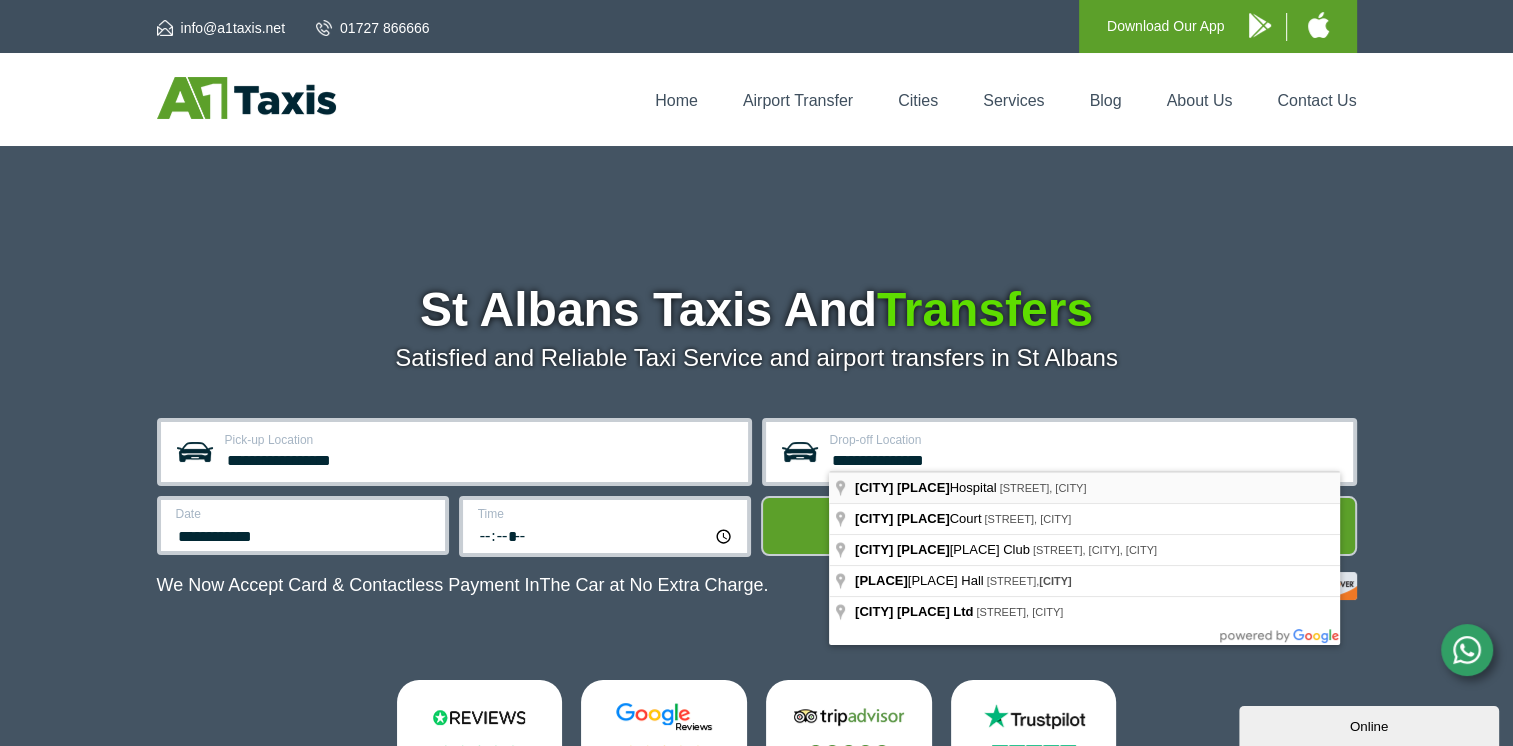 type on "**********" 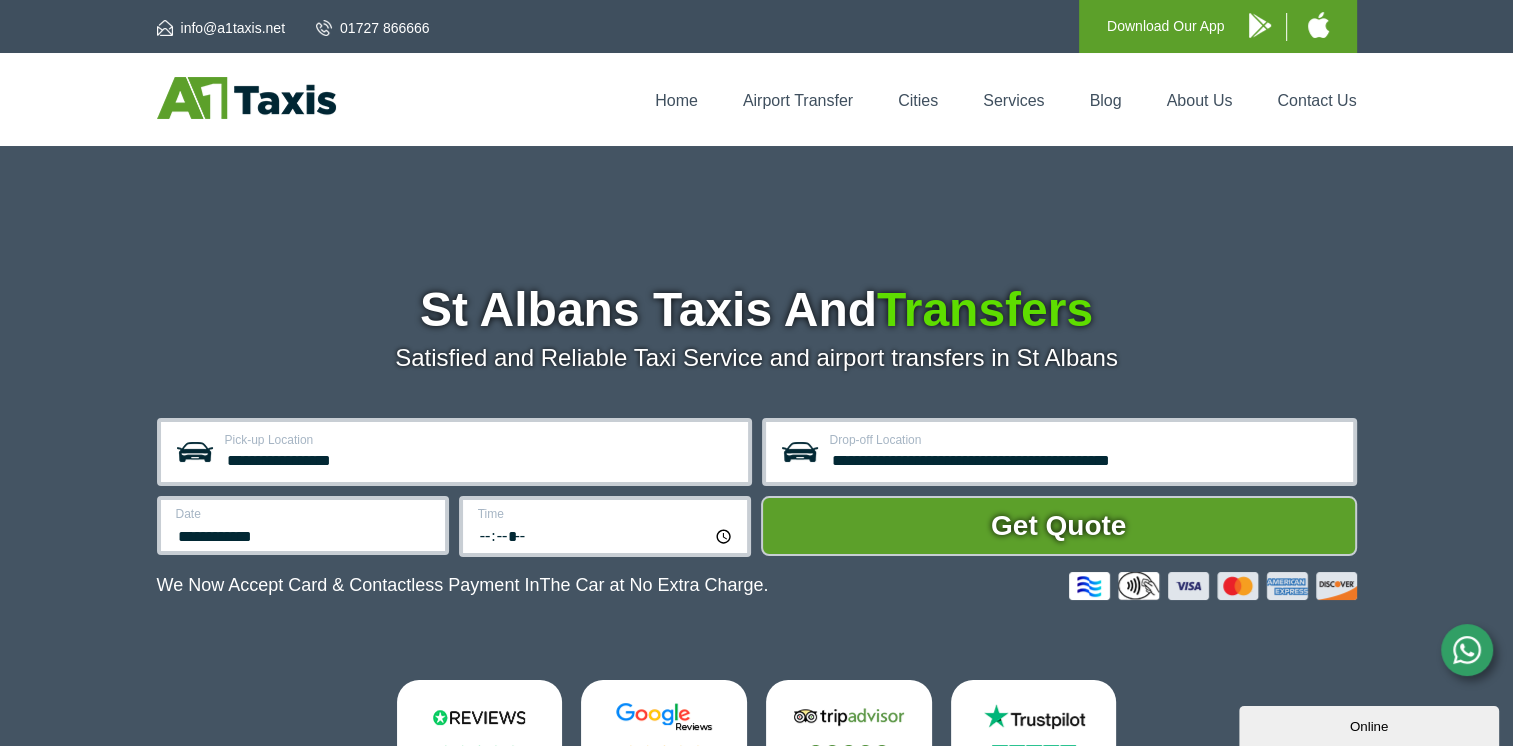 scroll, scrollTop: 84, scrollLeft: 0, axis: vertical 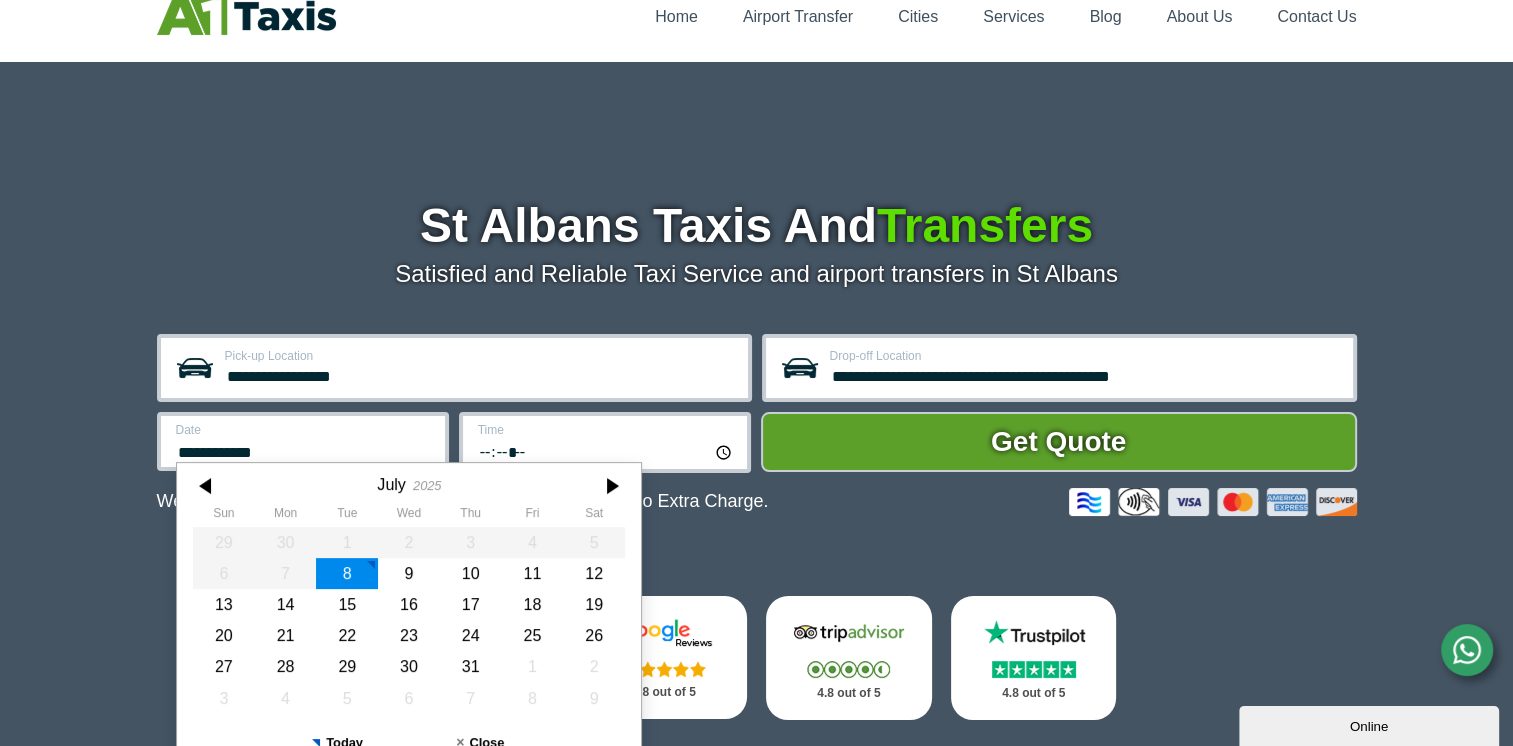 click on "**********" at bounding box center (454, 368) 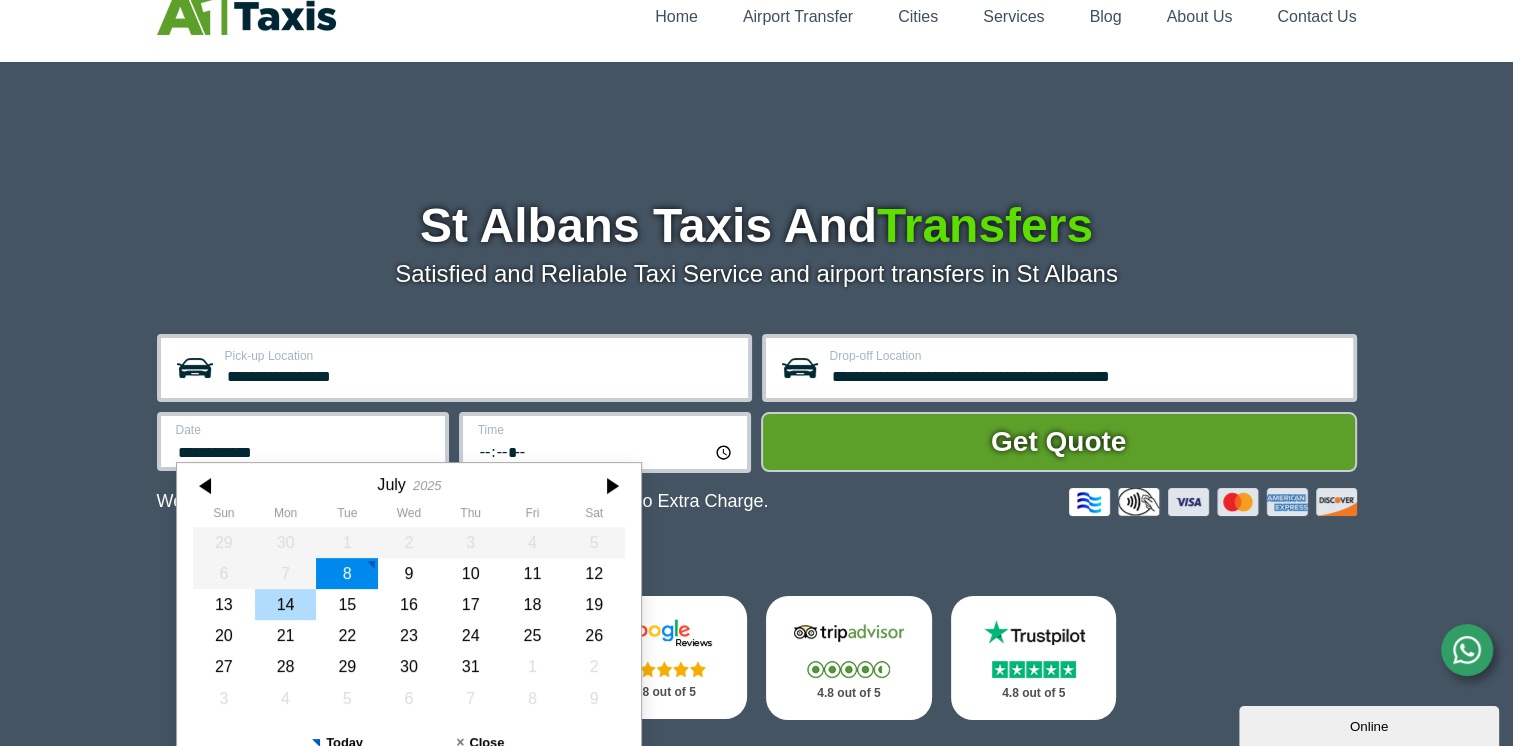 click on "14" at bounding box center (285, 604) 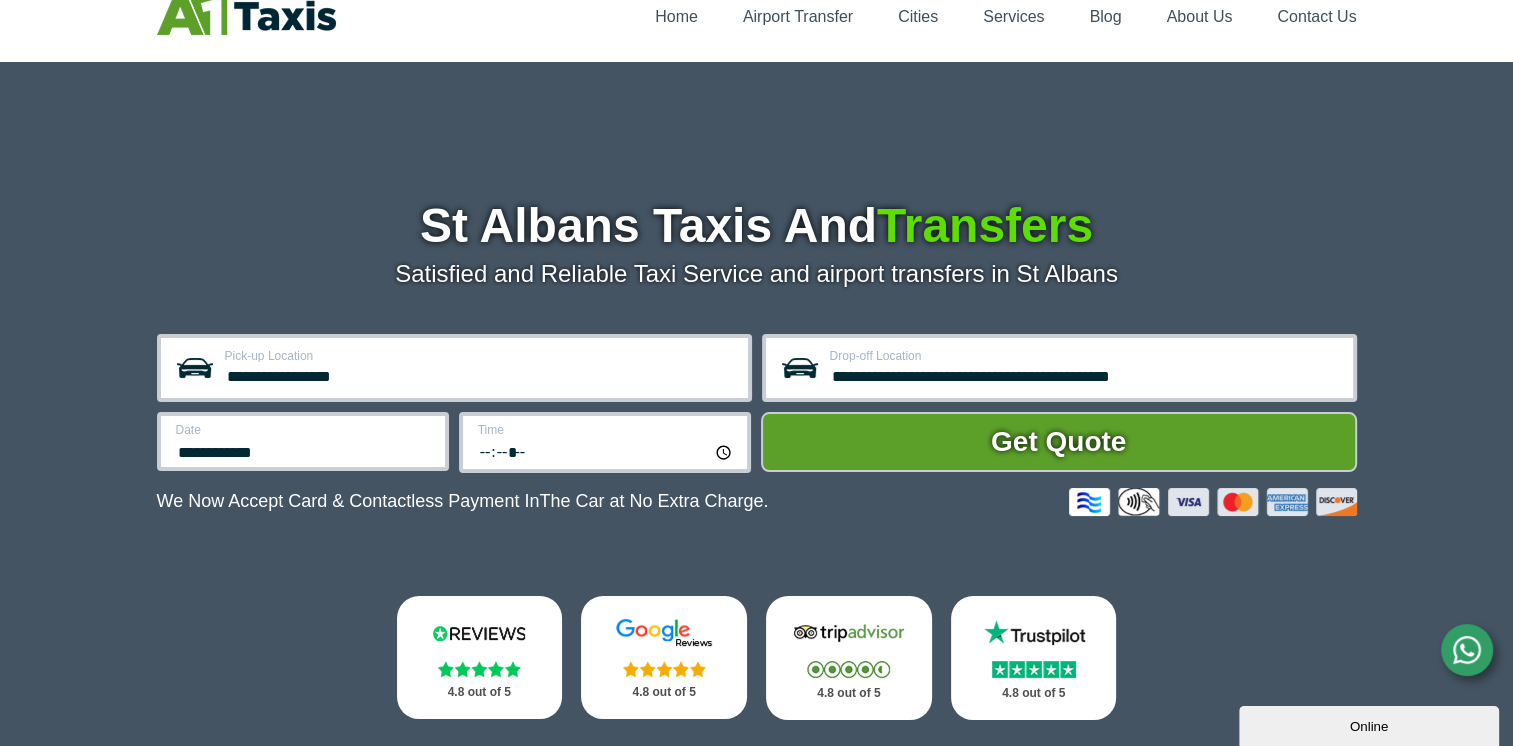 click on "*****" at bounding box center (606, 451) 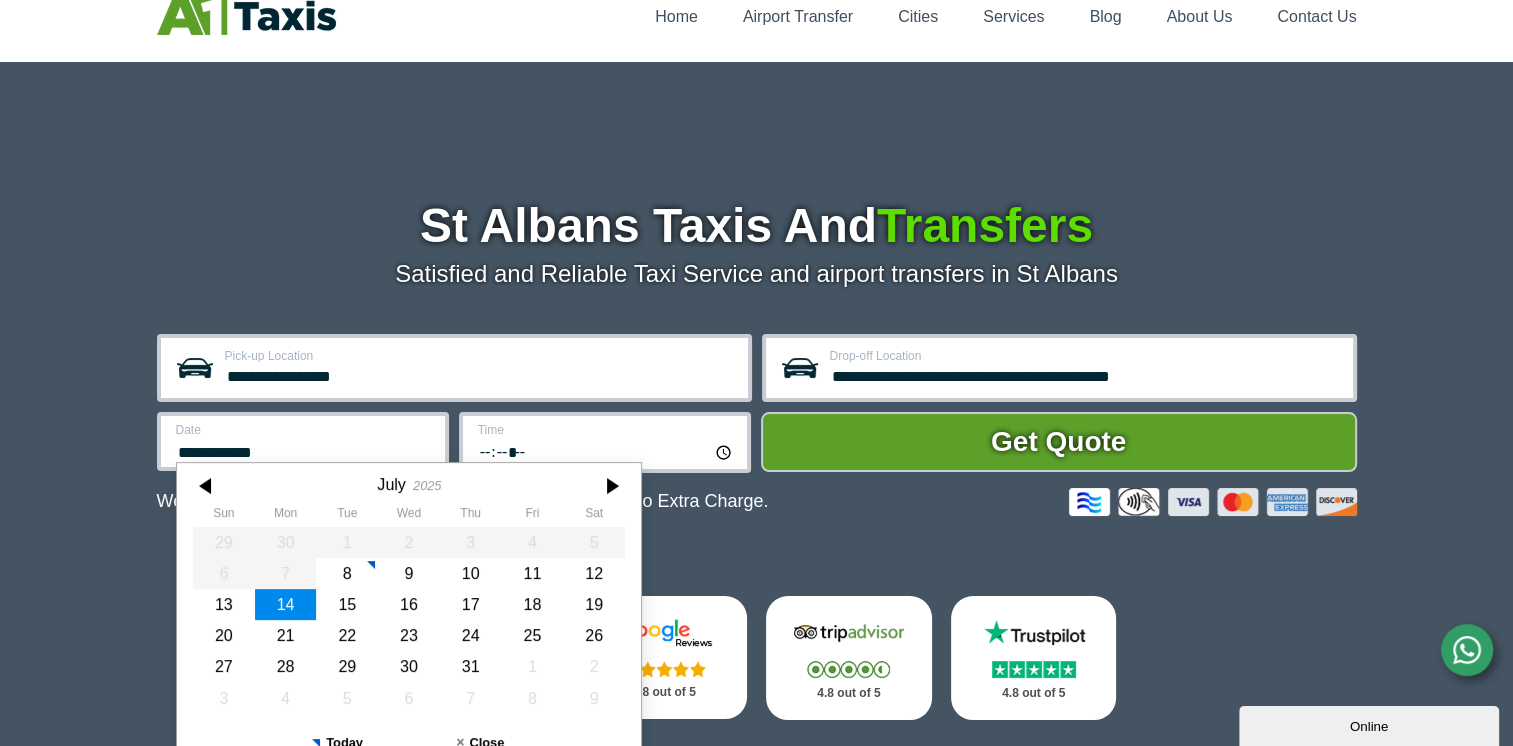 click on "14" at bounding box center [285, 604] 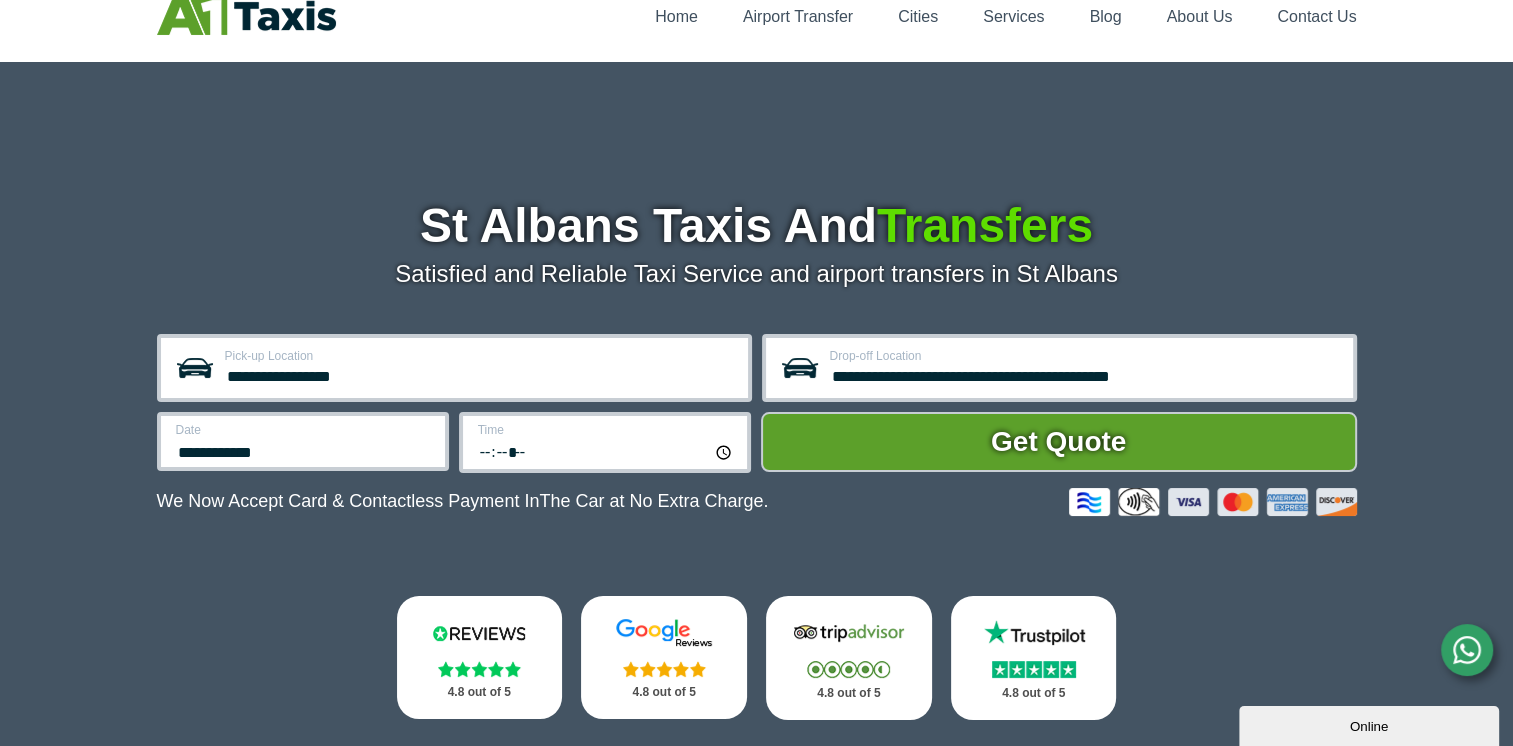 click on "*****" at bounding box center [606, 451] 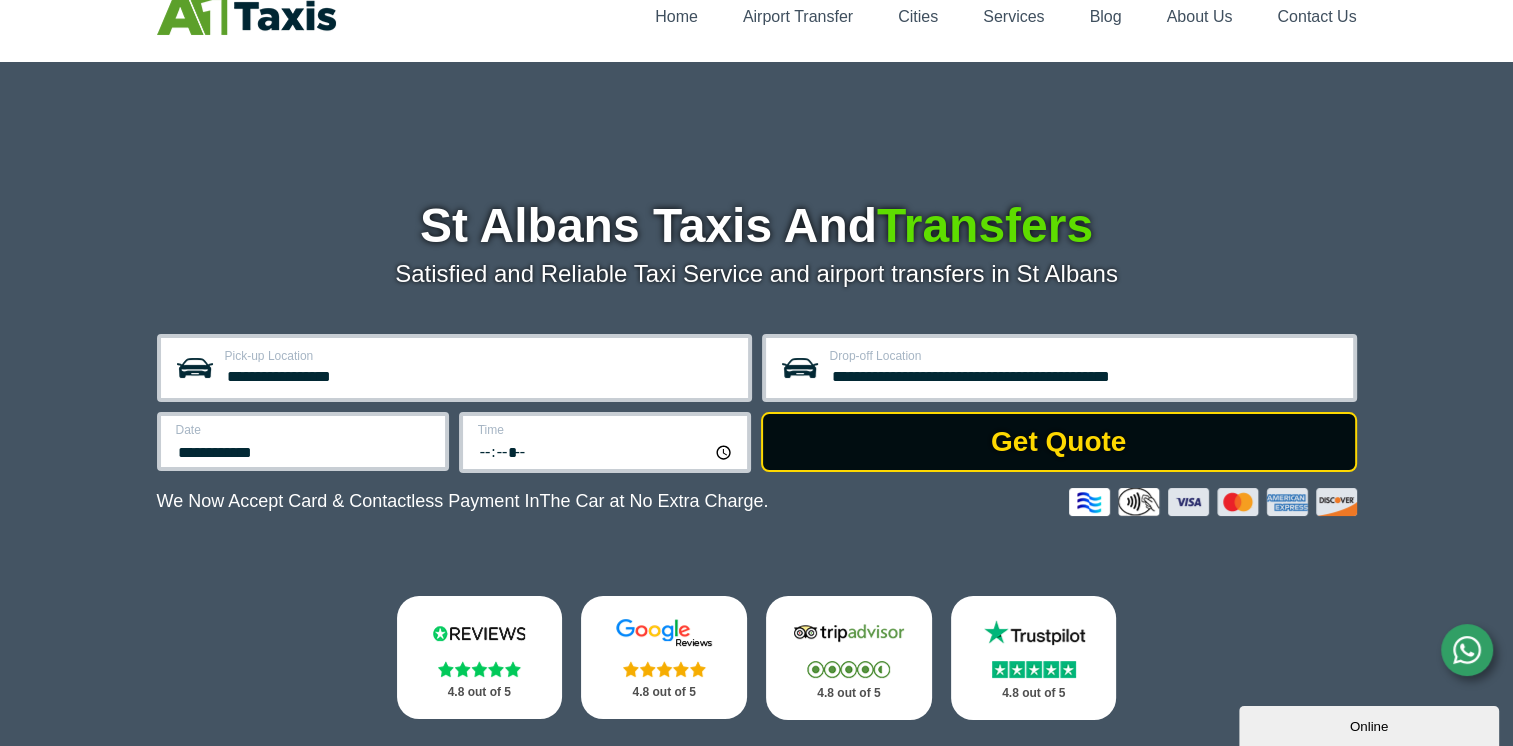 type on "*****" 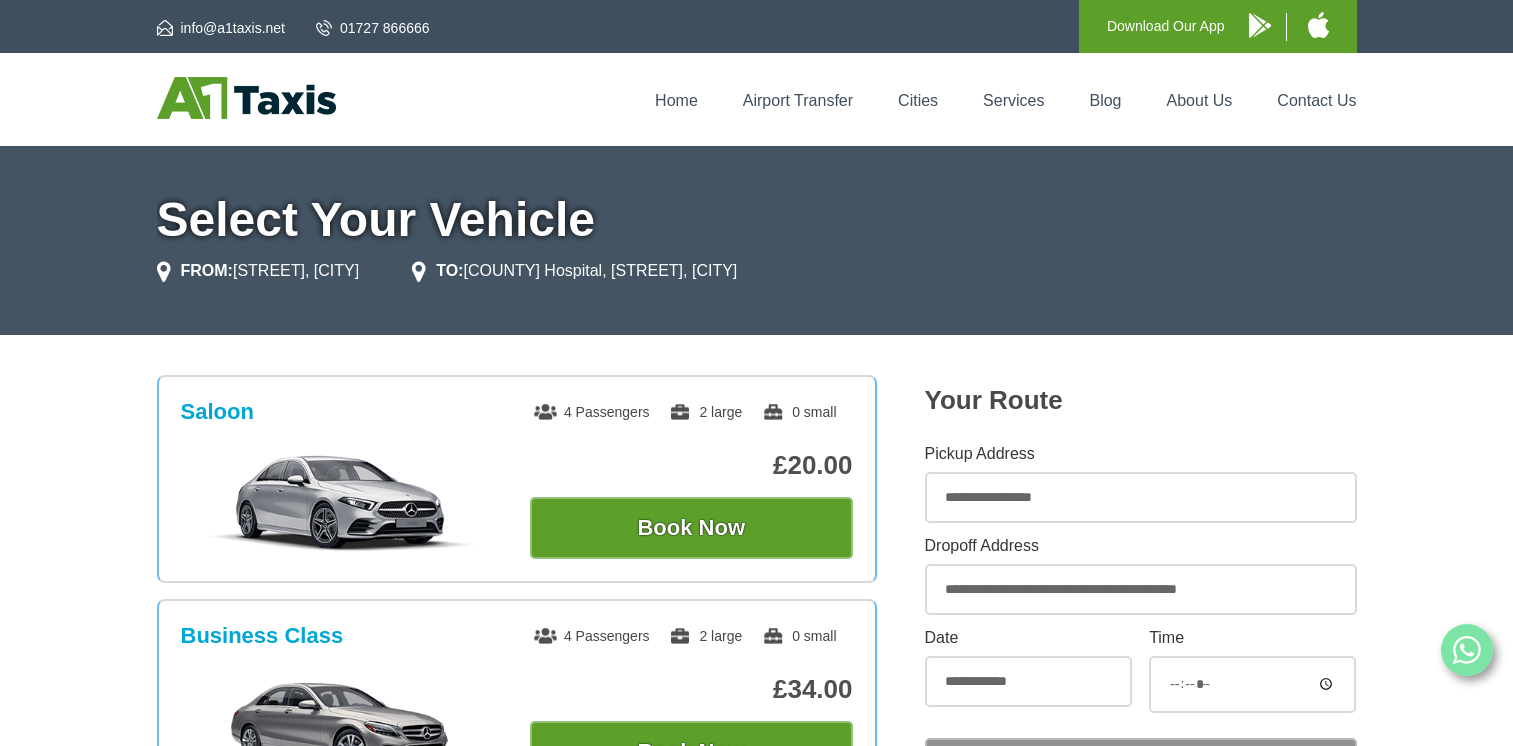 scroll, scrollTop: 0, scrollLeft: 0, axis: both 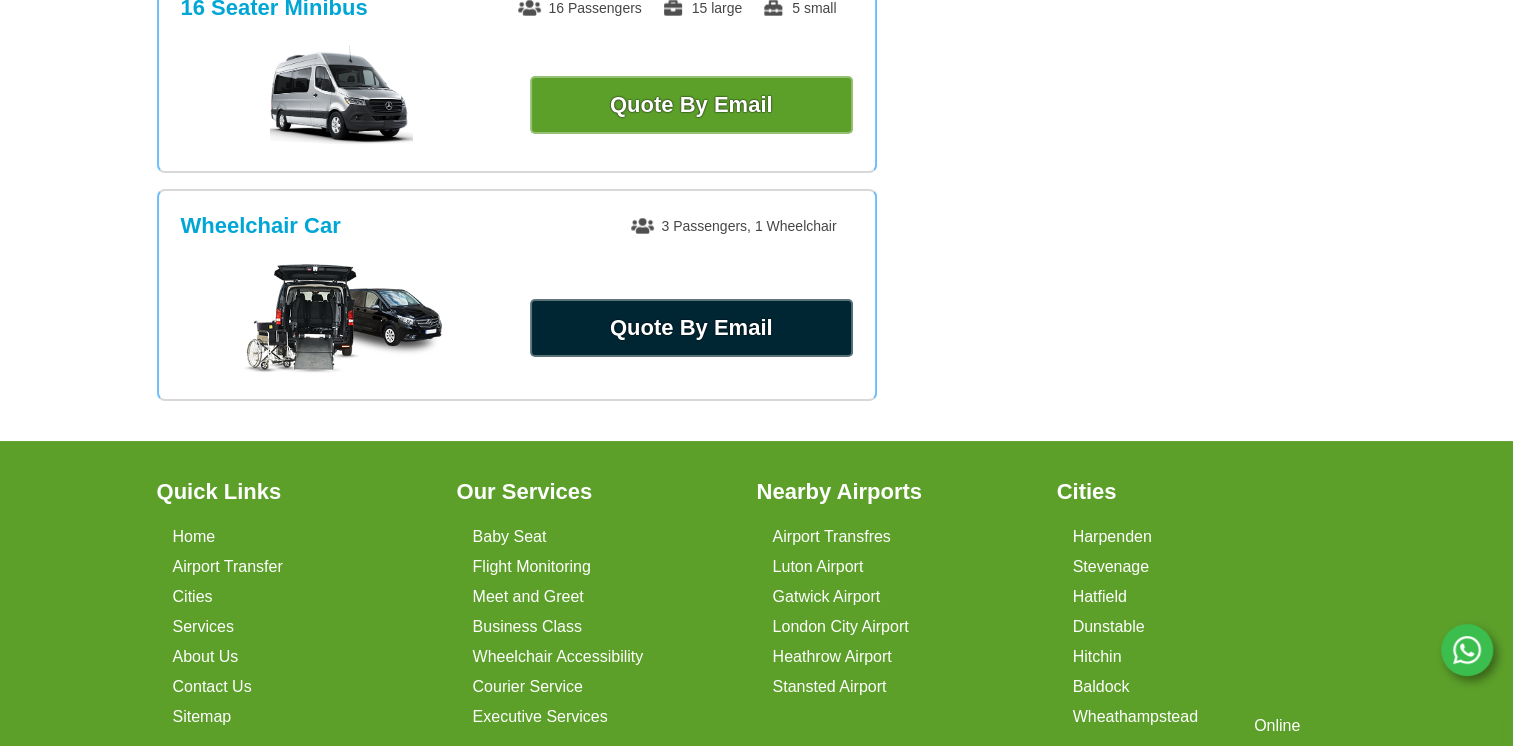 click on "Quote By Email" at bounding box center [691, 105] 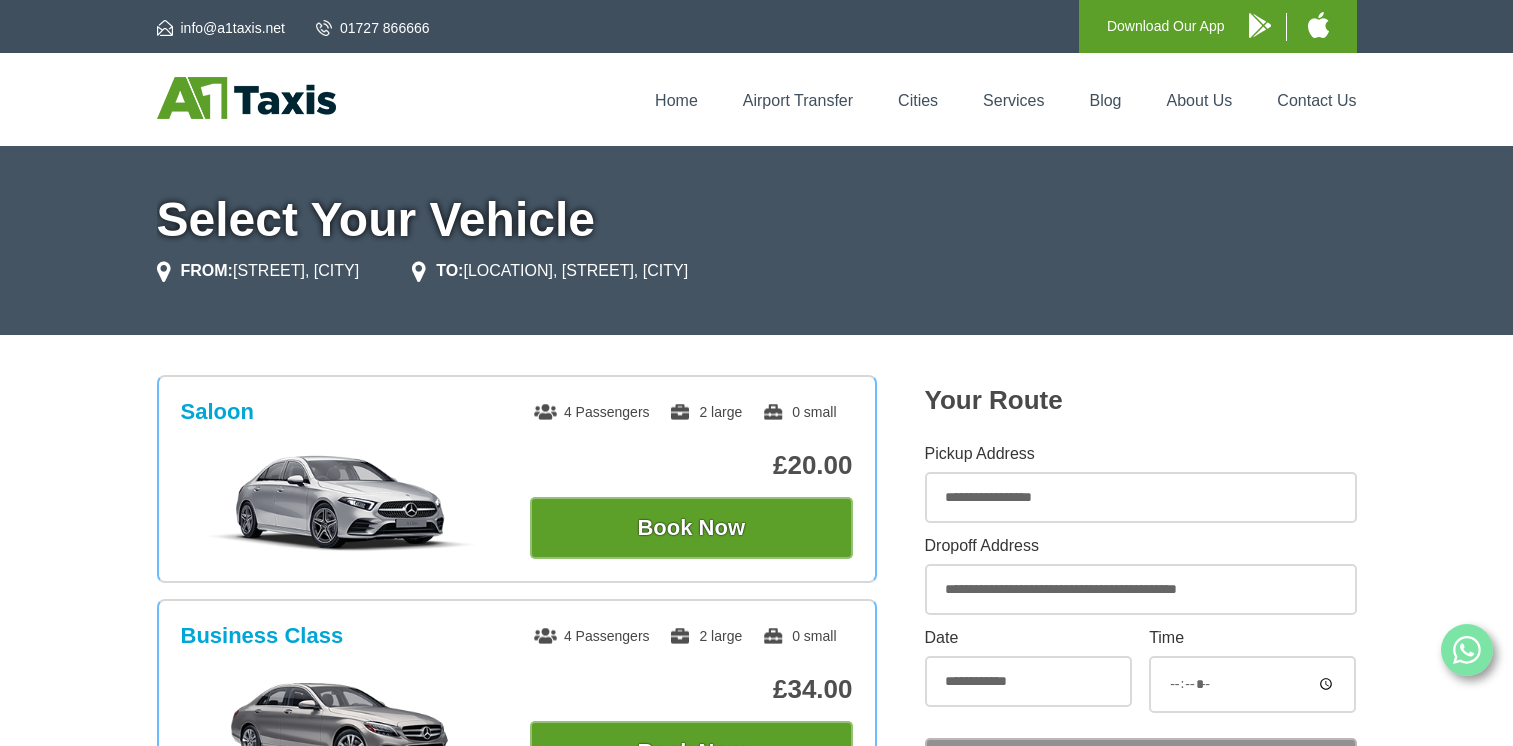 scroll, scrollTop: 1524, scrollLeft: 0, axis: vertical 